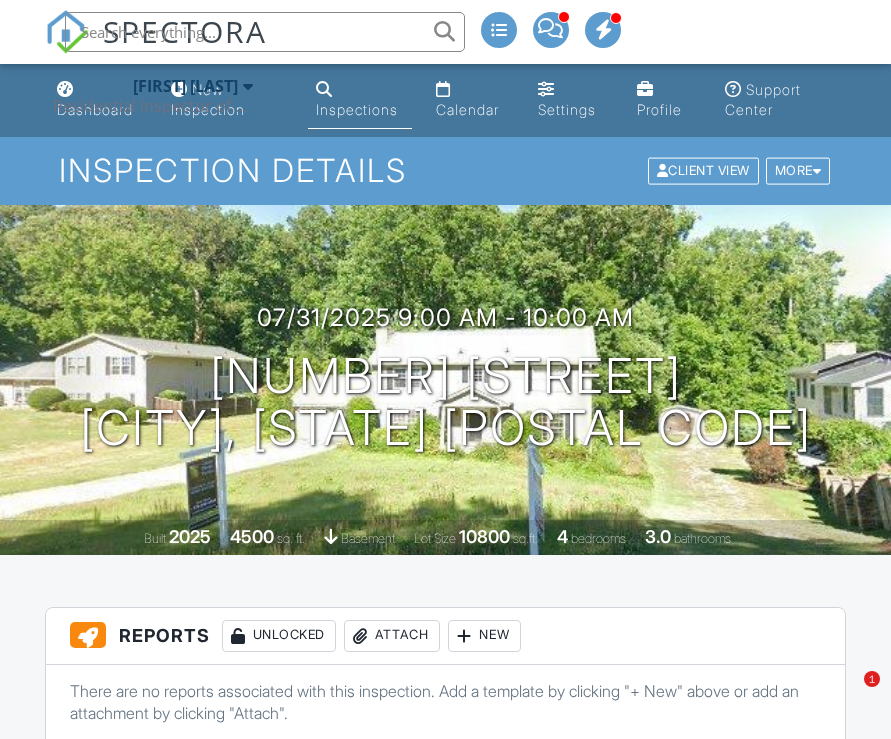 scroll, scrollTop: 646, scrollLeft: 0, axis: vertical 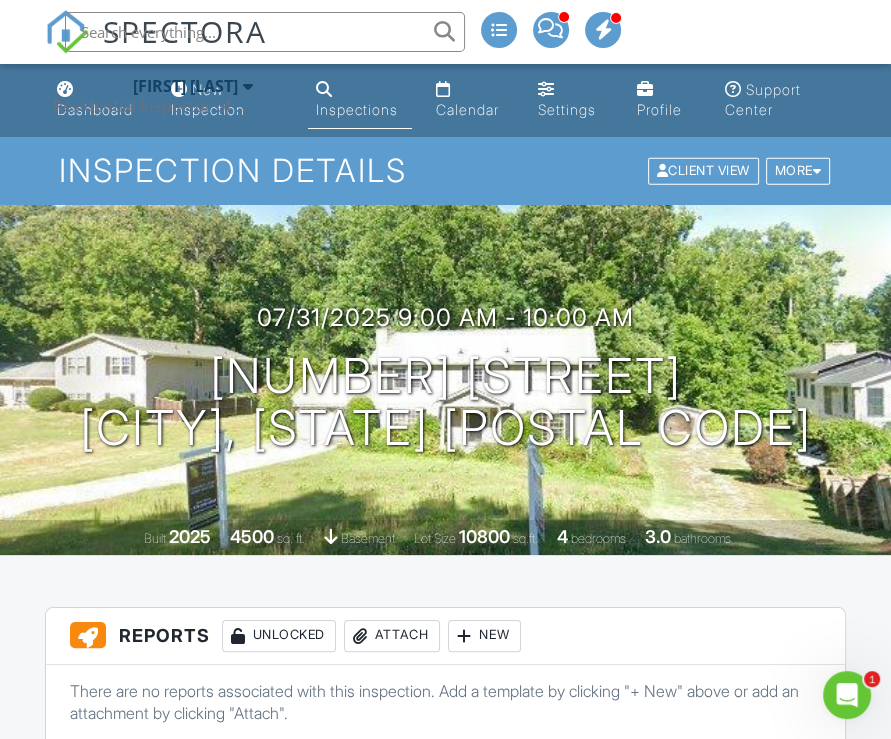 click at bounding box center (265, 32) 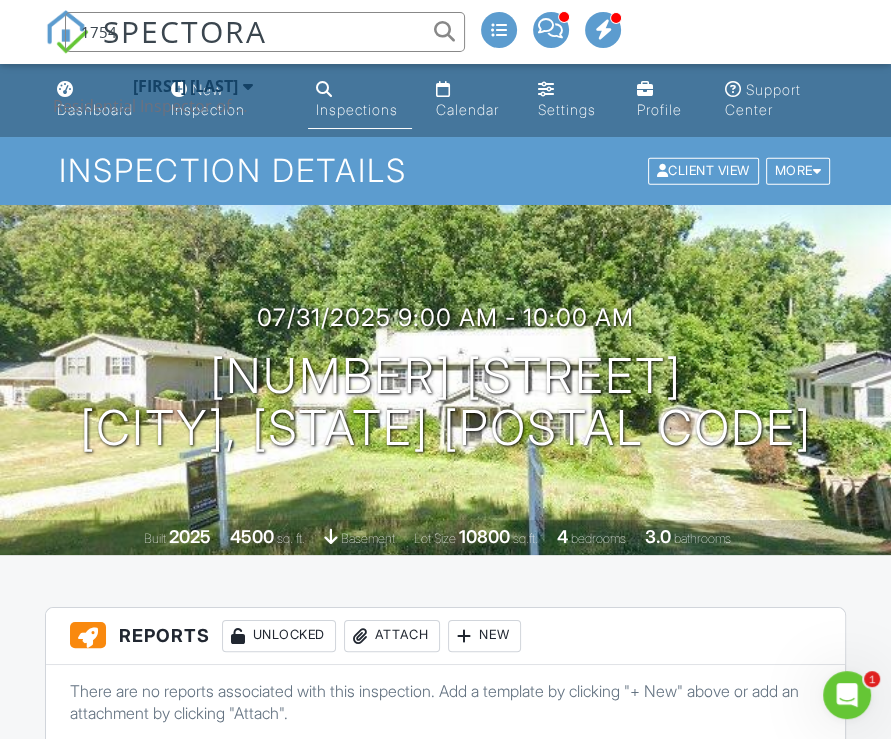 click on "1754" at bounding box center (265, 32) 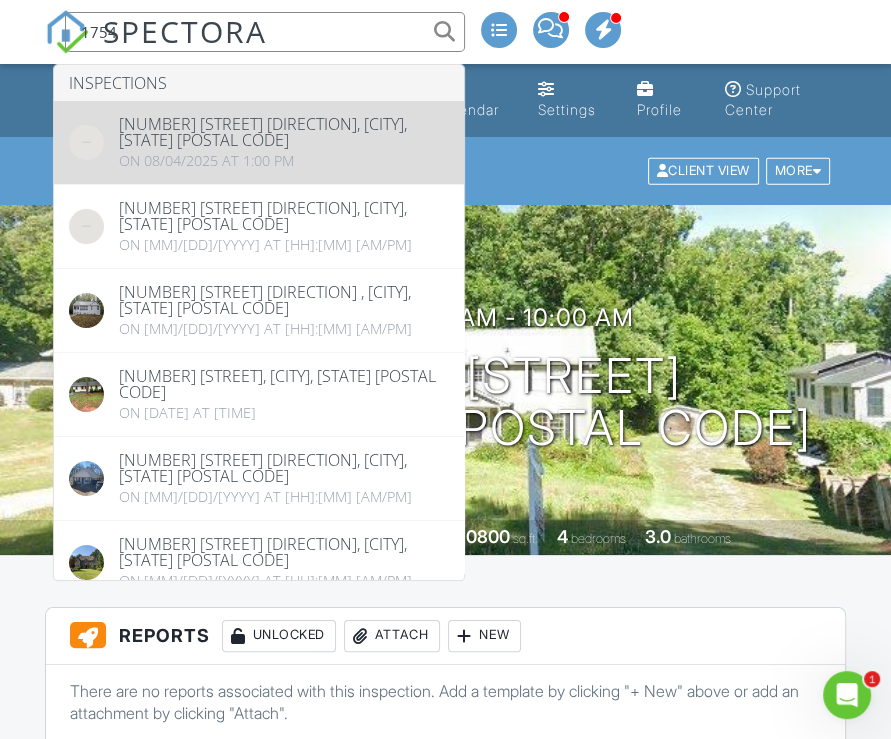 type on "1754" 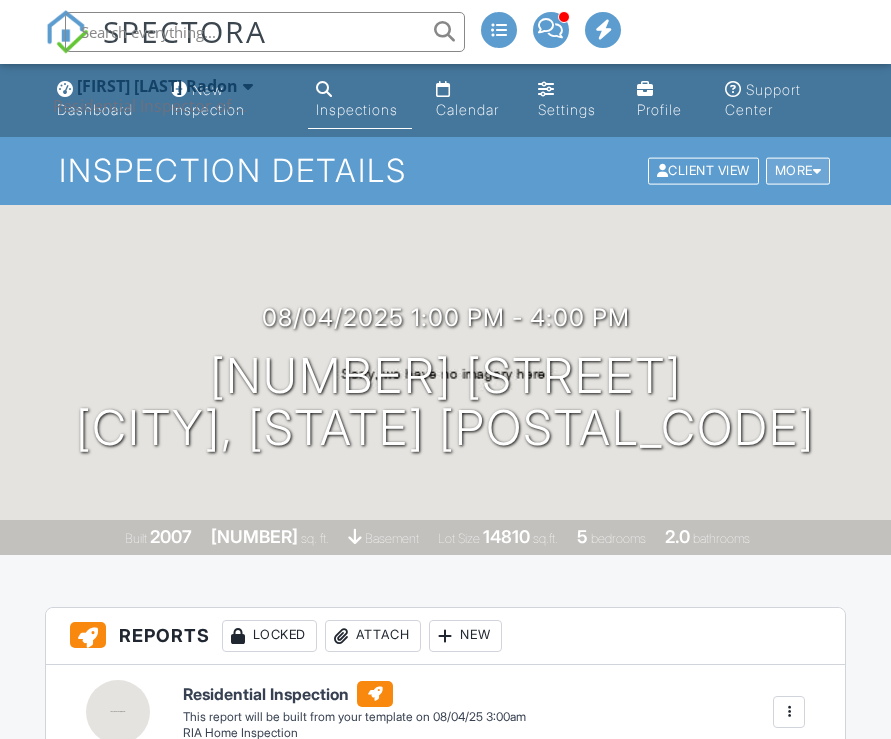 click at bounding box center (817, 171) 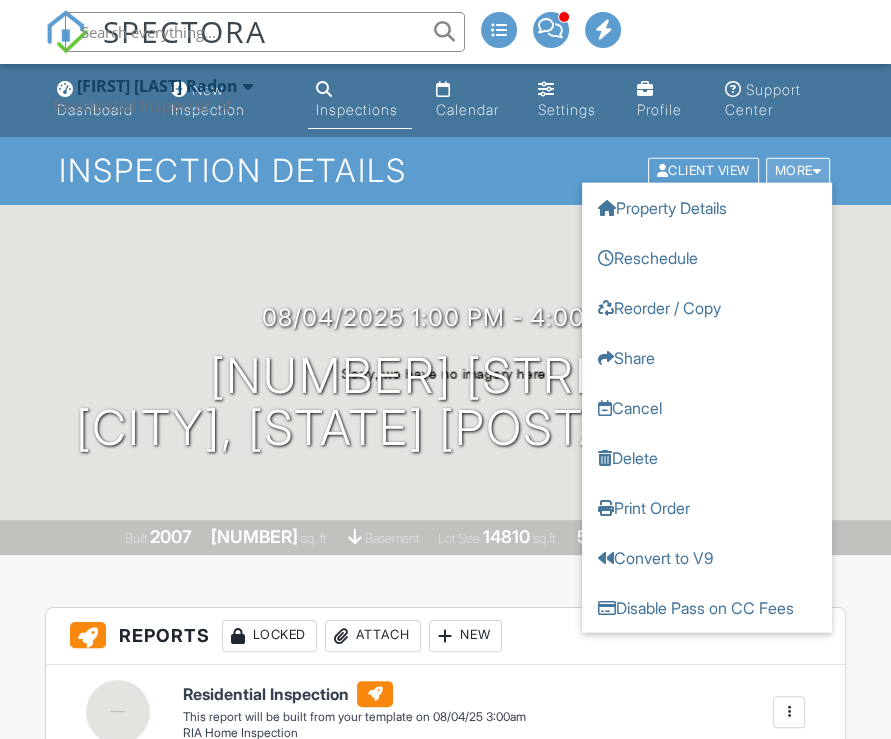 scroll, scrollTop: 0, scrollLeft: 0, axis: both 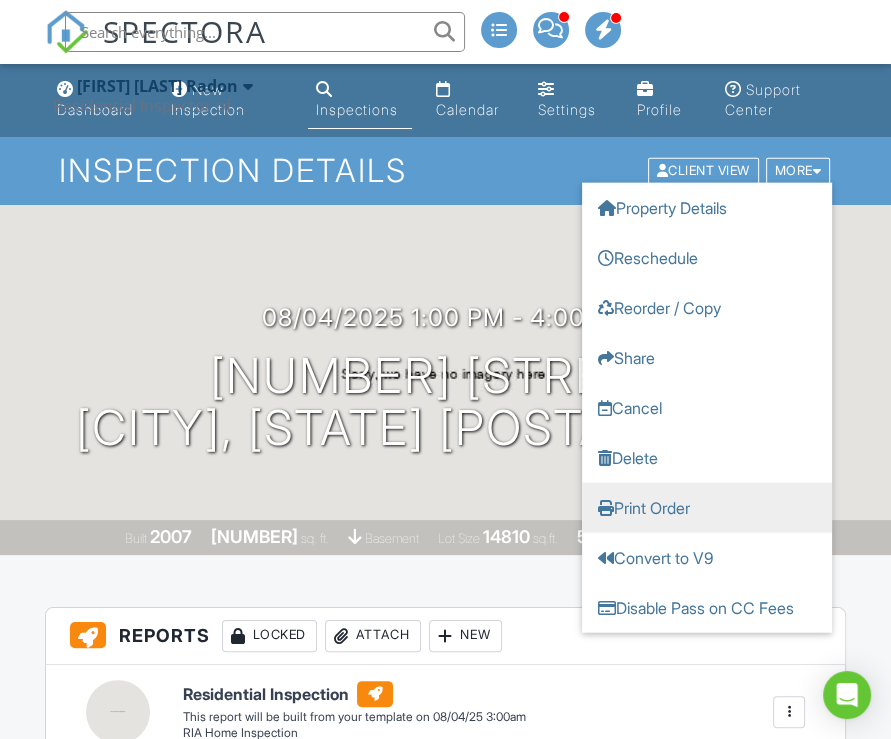 click on "Print Order" at bounding box center (707, 508) 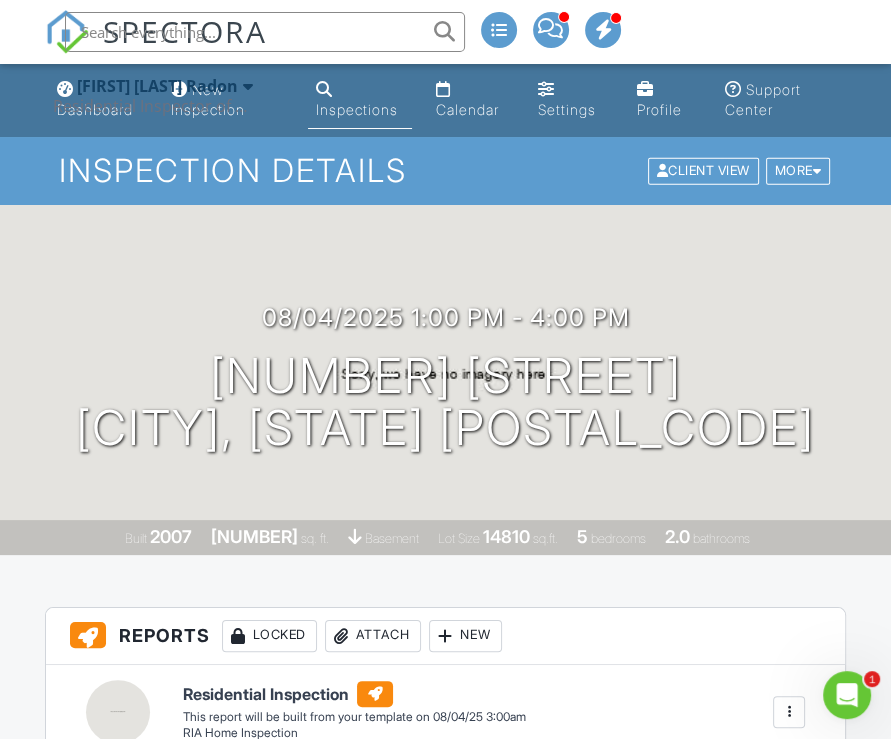 scroll, scrollTop: 0, scrollLeft: 0, axis: both 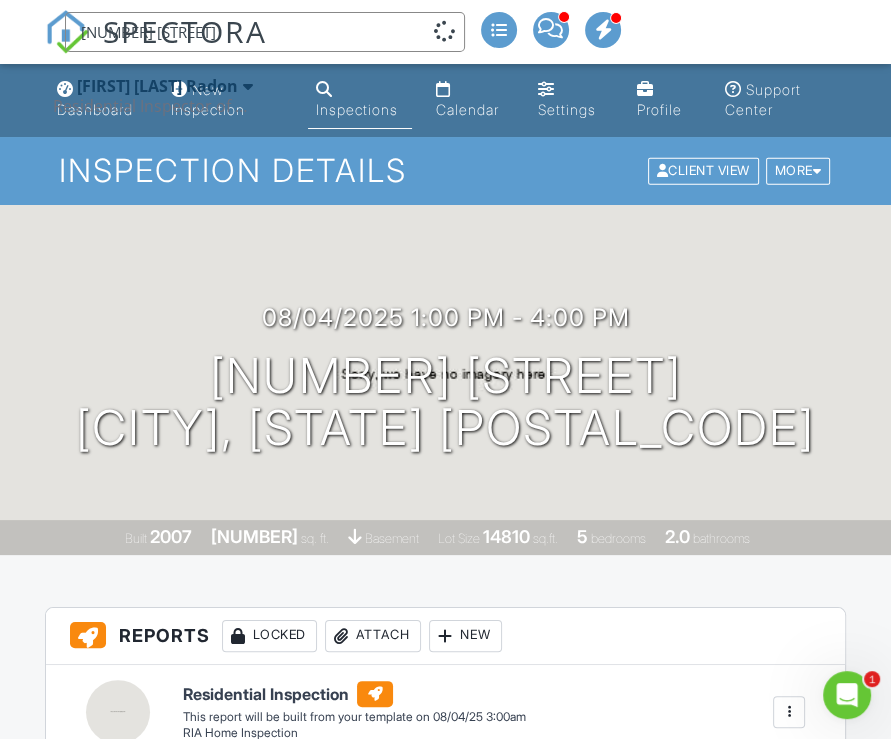 click on "[NUMBER] [STREET]" at bounding box center (265, 32) 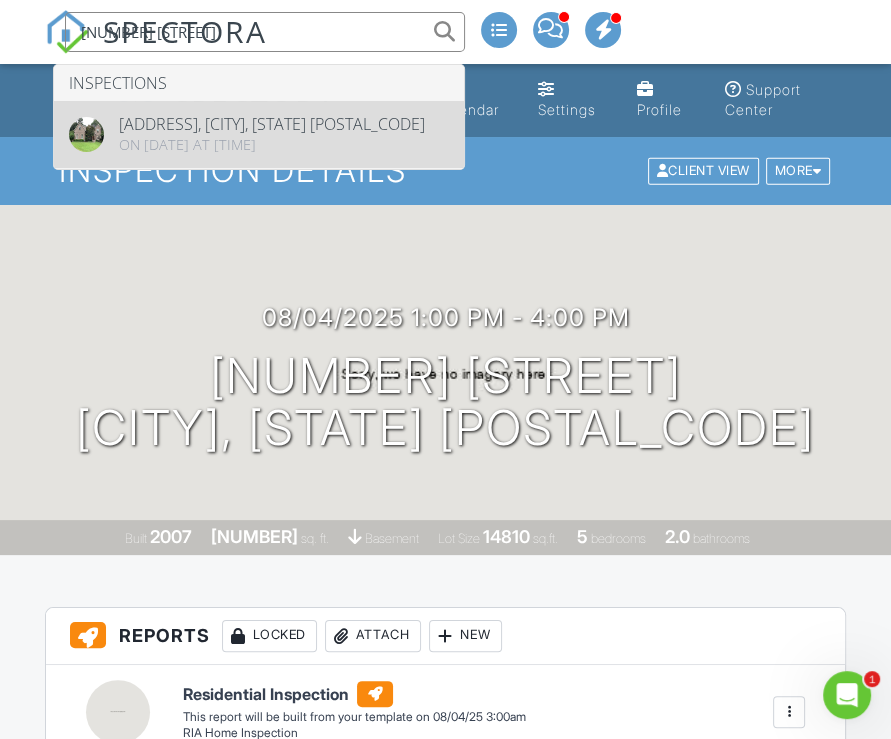 type on "[NUMBER] [STREET]" 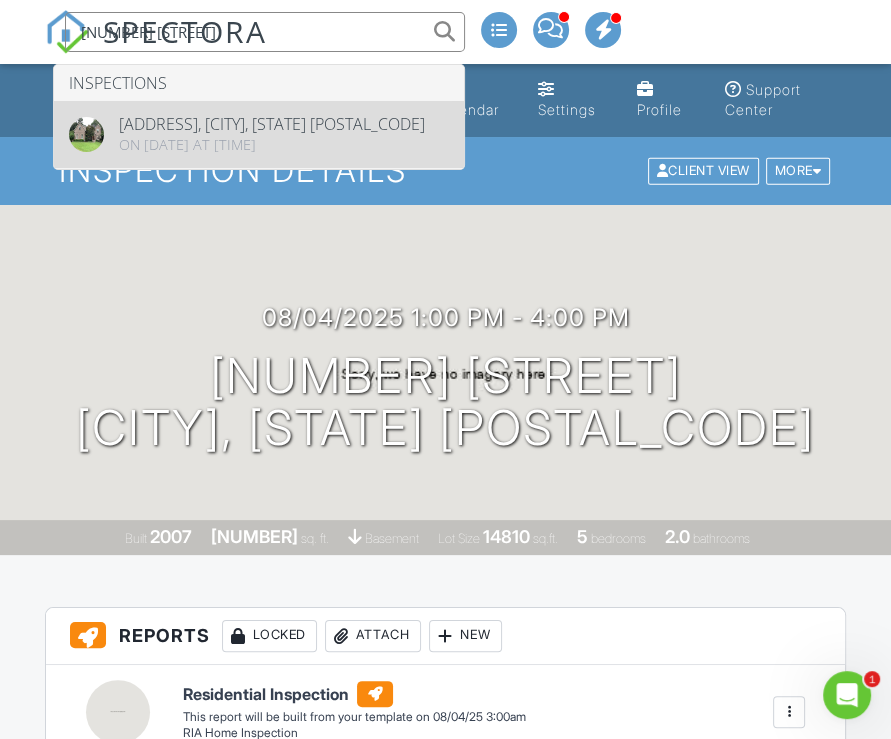 drag, startPoint x: 204, startPoint y: 128, endPoint x: 263, endPoint y: 35, distance: 110.13628 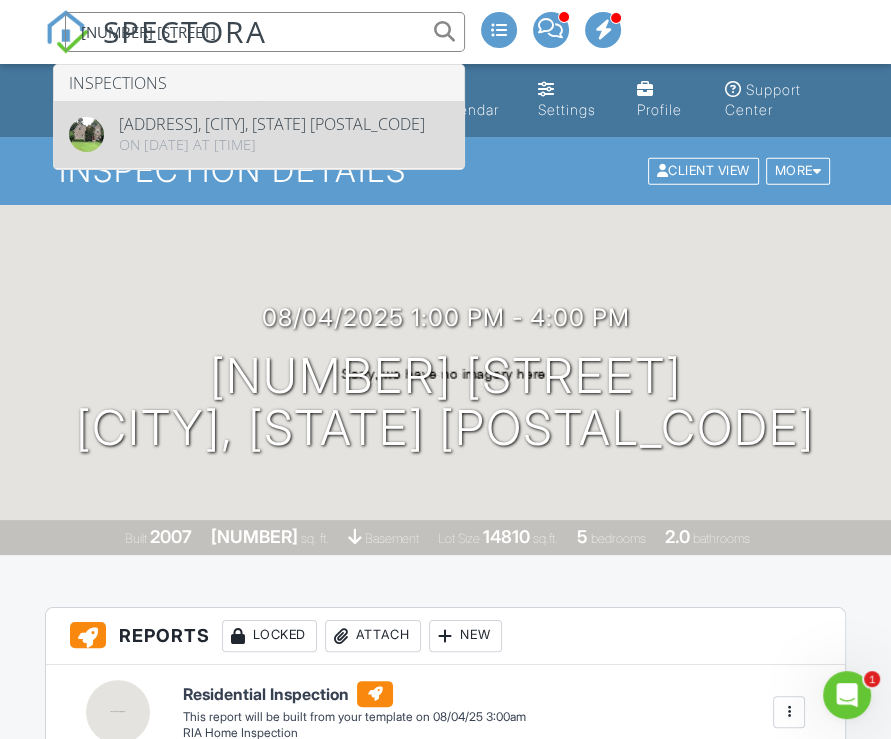 type 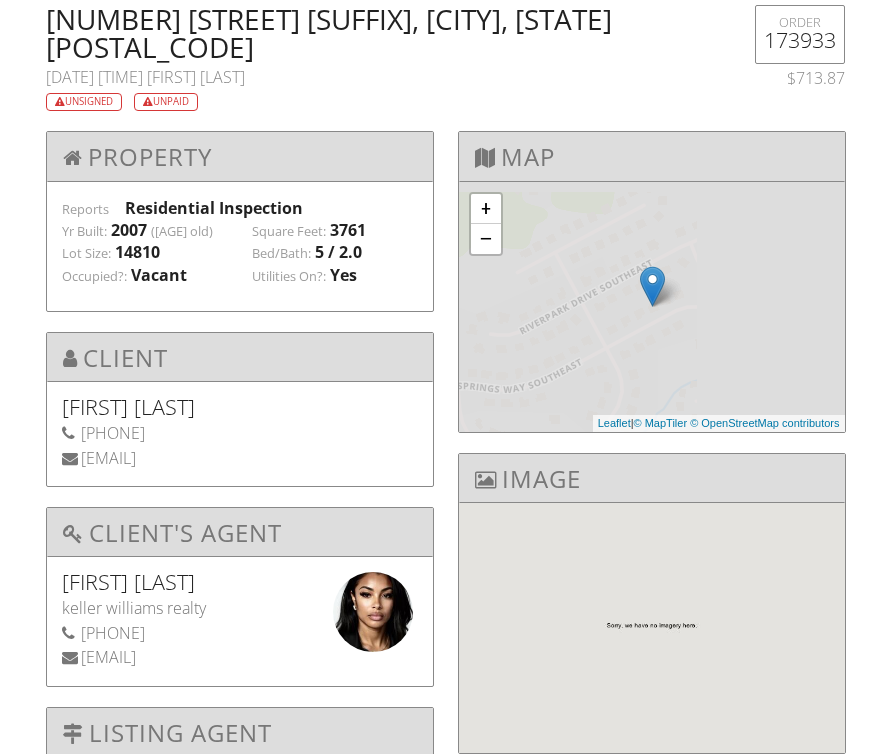 scroll, scrollTop: 0, scrollLeft: 0, axis: both 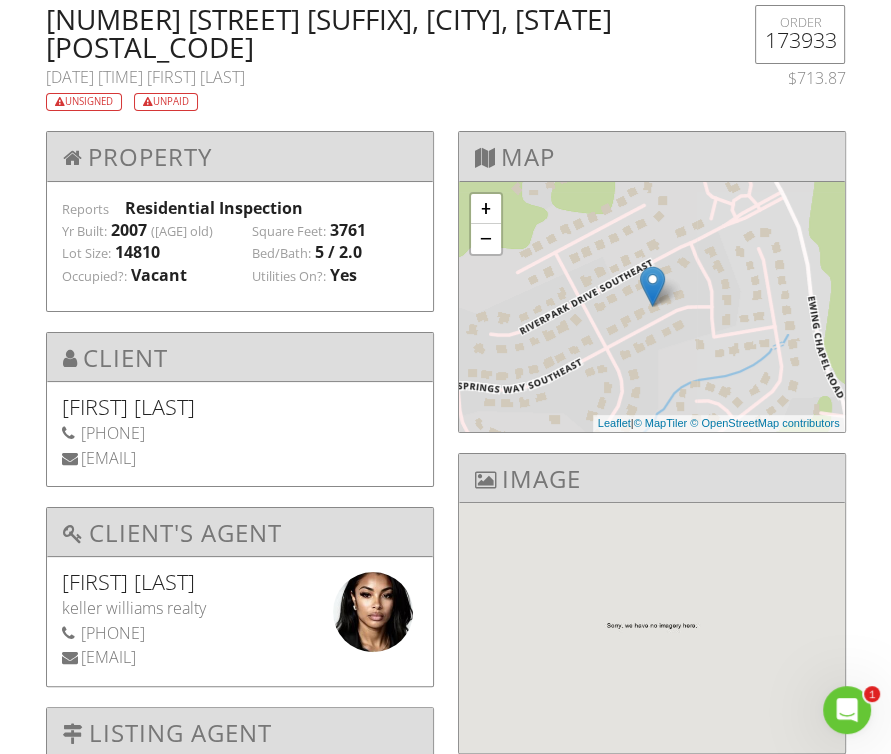 click on "[NUMBER] [STREET] [SUFFIX], [CITY], [STATE] [POSTAL_CODE]" at bounding box center (377, 33) 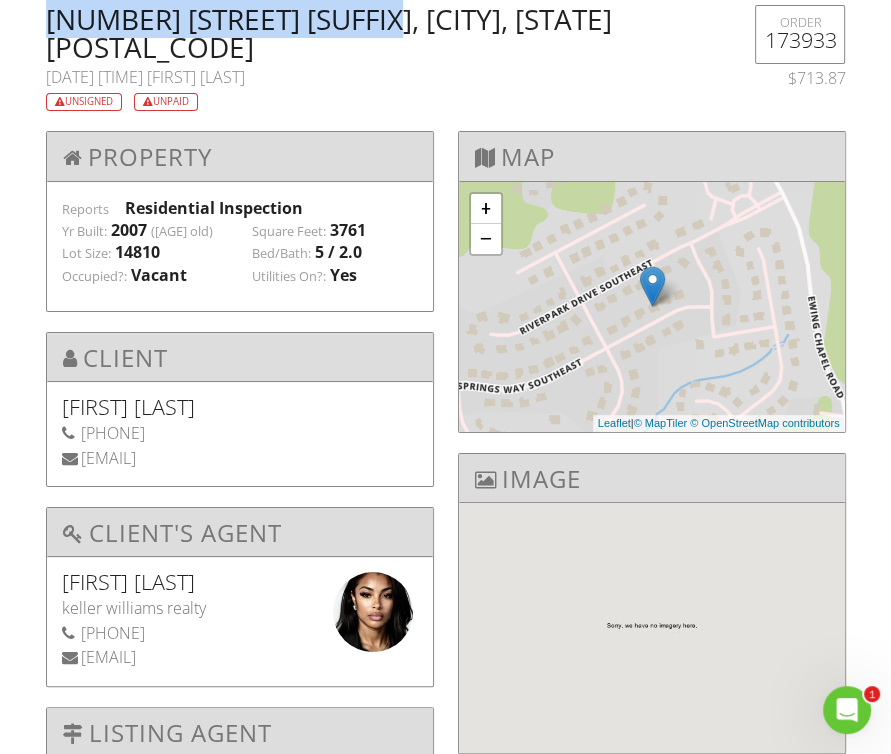 drag, startPoint x: 76, startPoint y: 12, endPoint x: 375, endPoint y: 22, distance: 299.16718 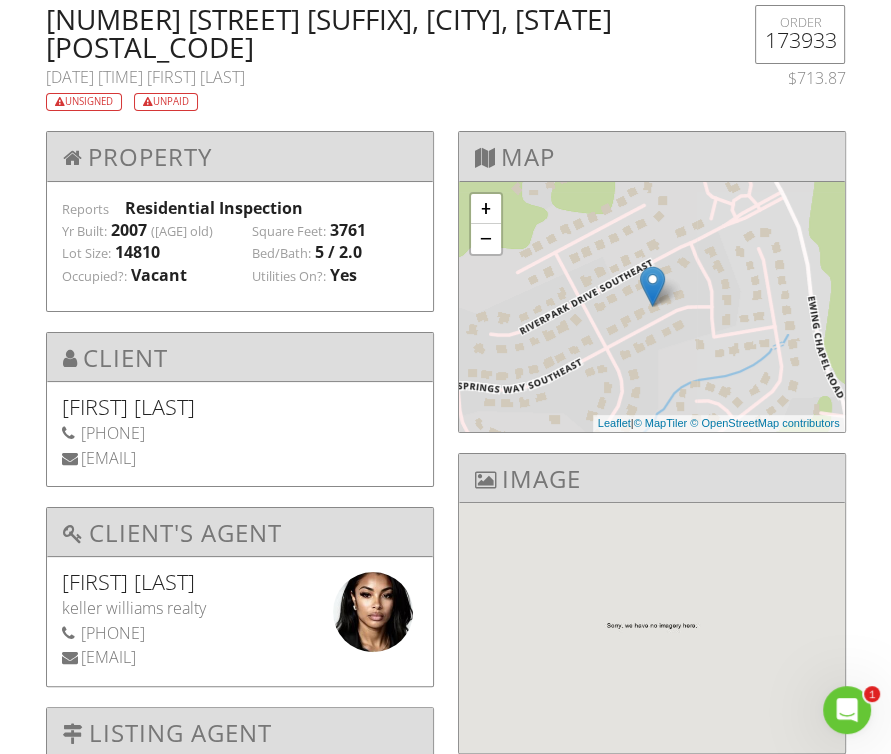 click on "[NUMBER] [STREET] [SUFFIX], [CITY], [STATE] [POSTAL_CODE]" at bounding box center (377, 33) 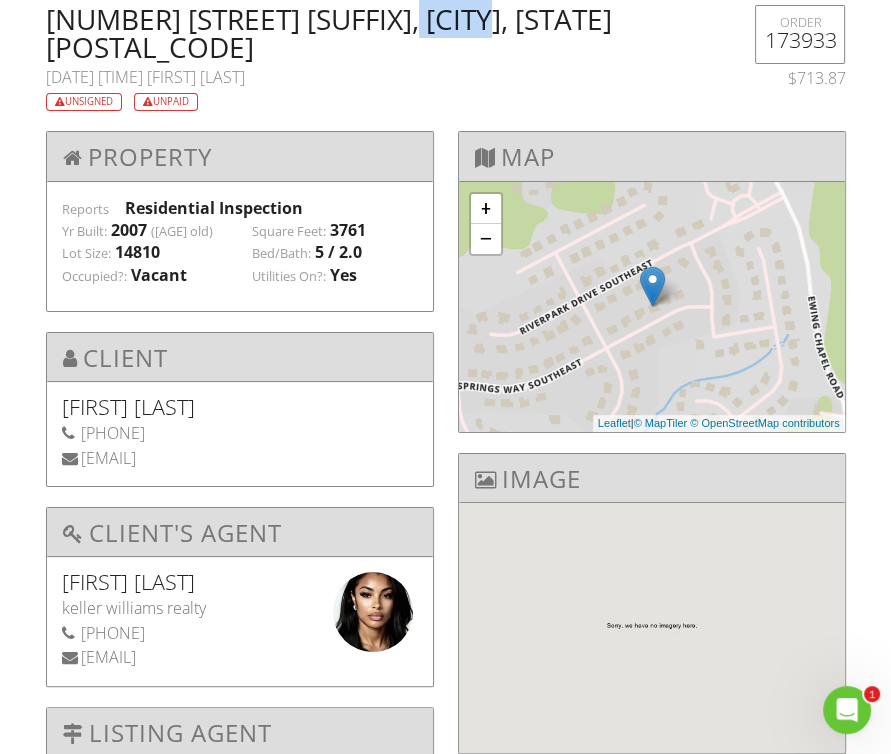 click on "[NUMBER] [STREET] [SUFFIX], [CITY], [STATE] [POSTAL_CODE]" at bounding box center [377, 33] 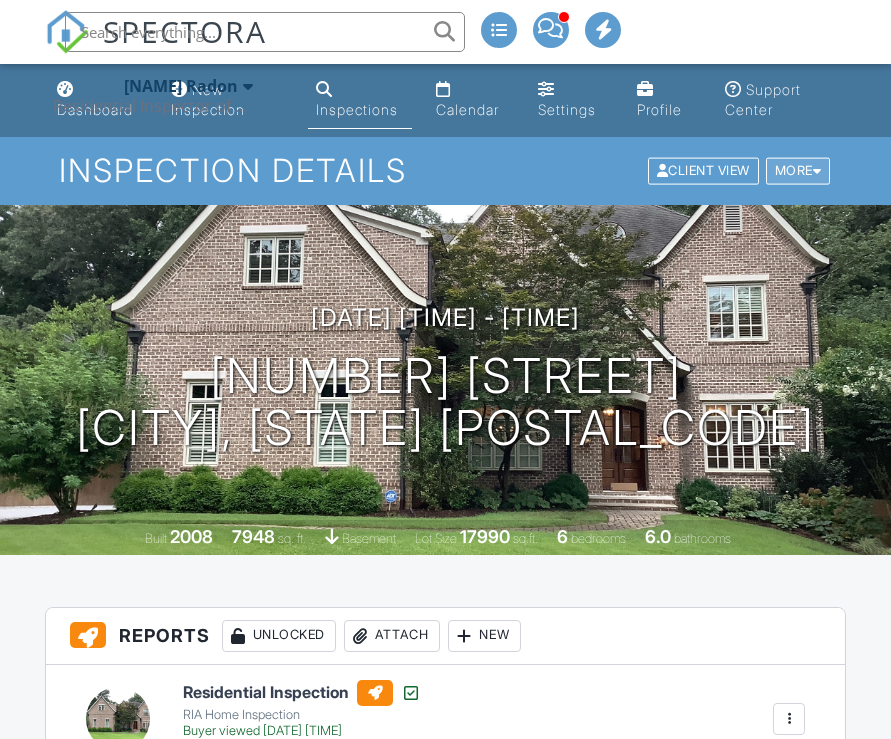 click at bounding box center [817, 171] 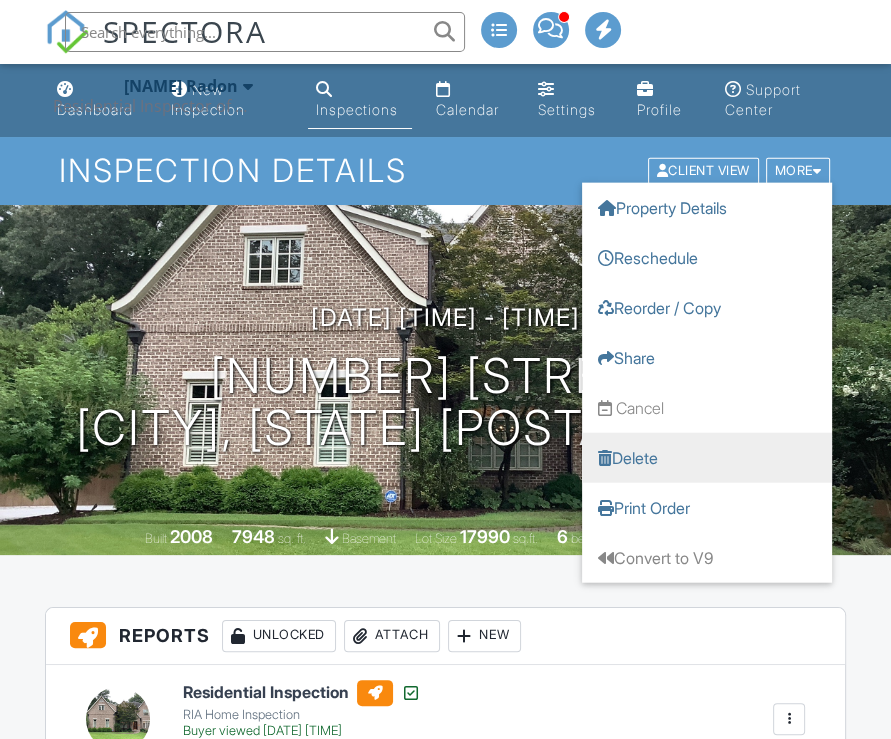 scroll, scrollTop: 0, scrollLeft: 0, axis: both 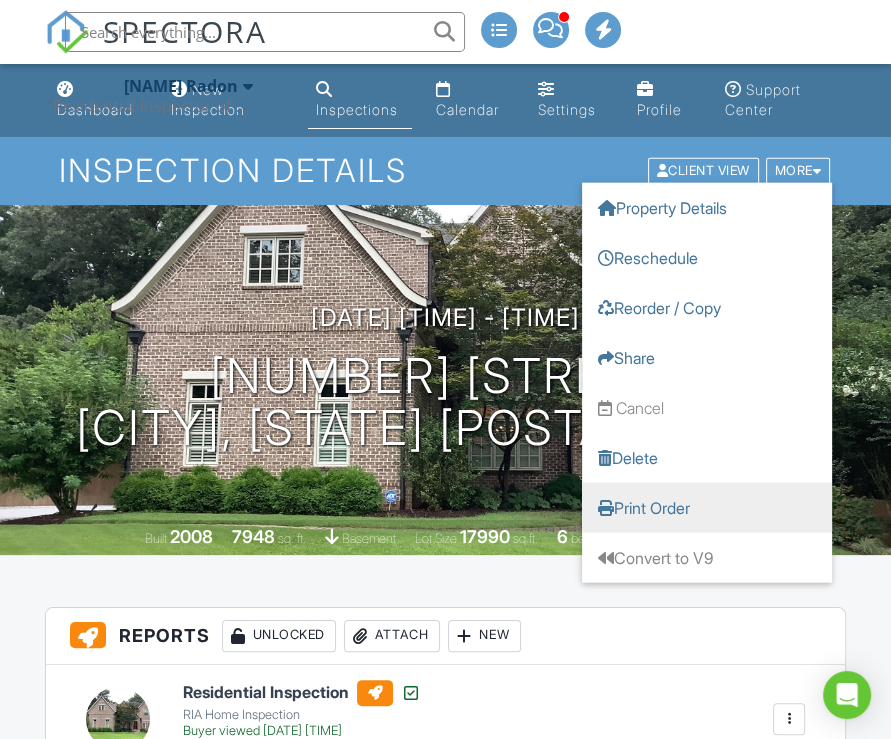 click on "Print Order" at bounding box center (707, 508) 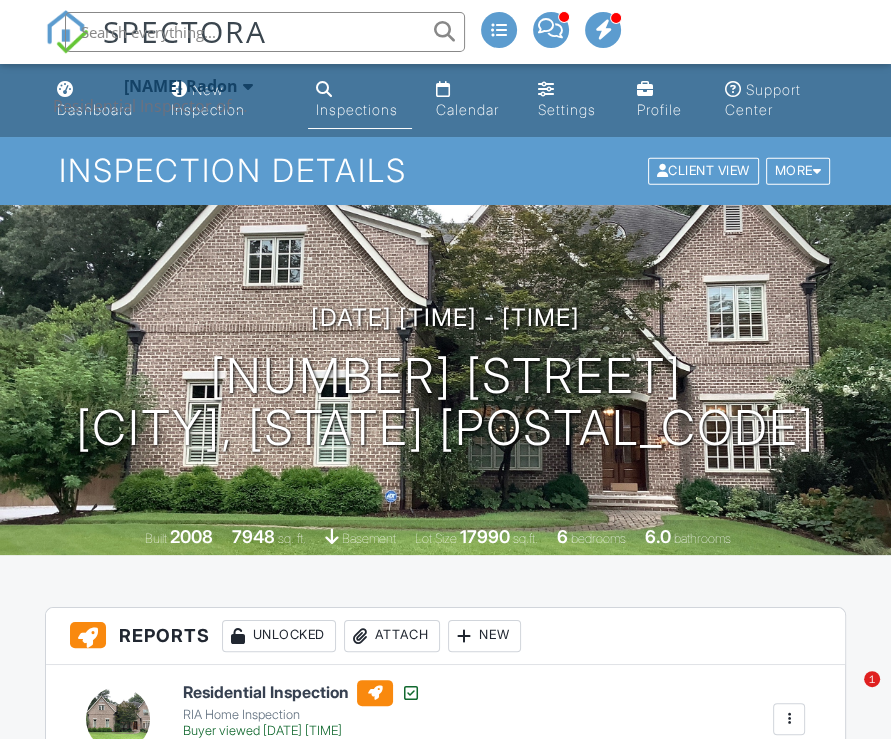 scroll, scrollTop: 0, scrollLeft: 0, axis: both 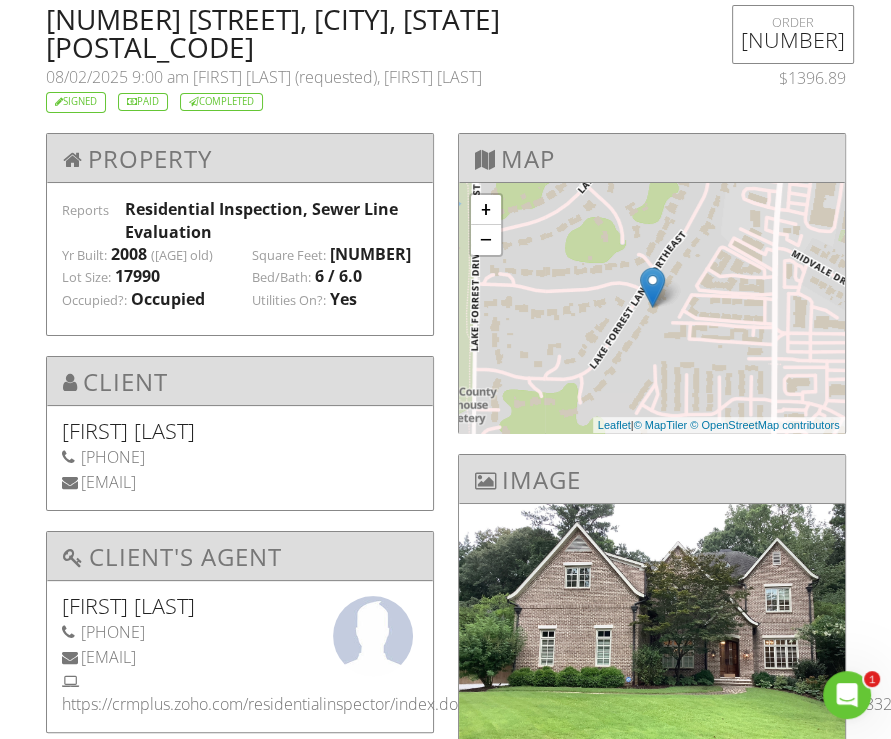 click on "272 Lake Forrest Ln NE, Atlanta, GA 30342" at bounding box center [377, 33] 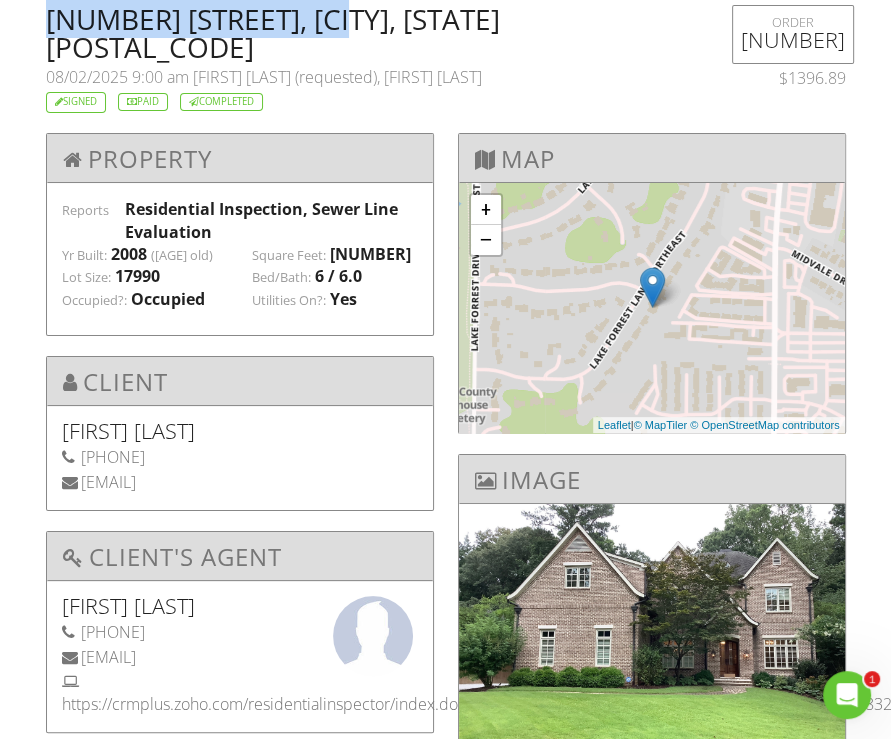 drag, startPoint x: 64, startPoint y: 22, endPoint x: 305, endPoint y: 24, distance: 241.0083 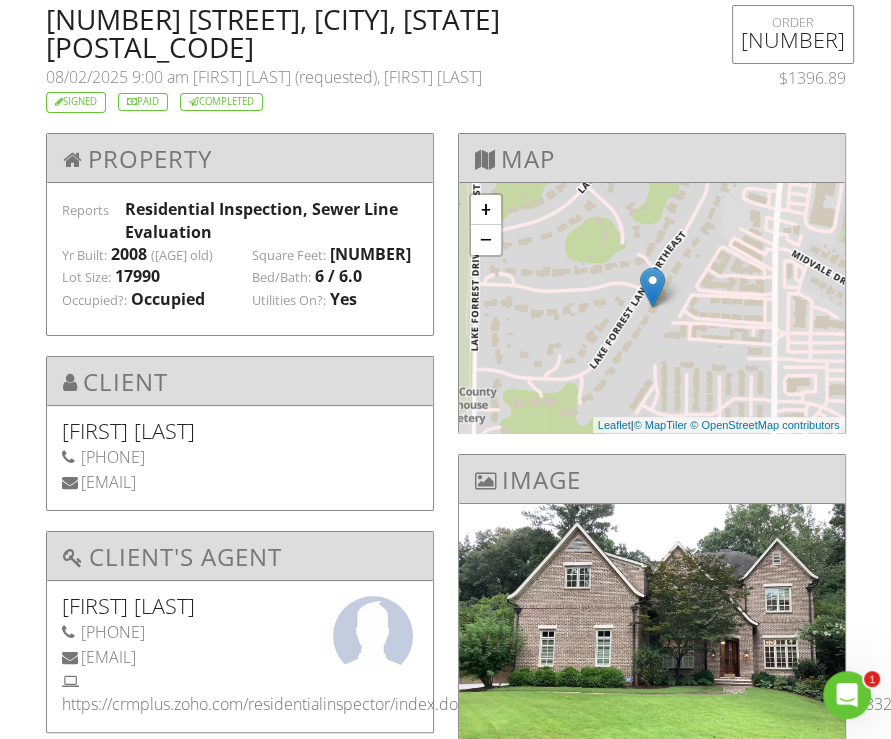 click on "272 Lake Forrest Ln NE, Atlanta, GA 30342" at bounding box center [377, 33] 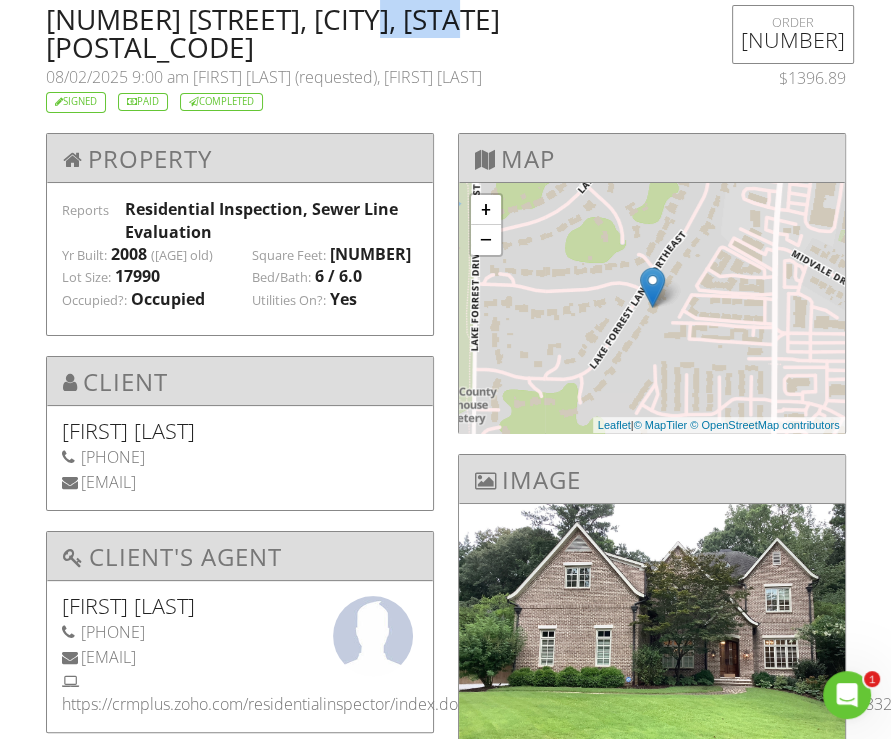 click on "272 Lake Forrest Ln NE, Atlanta, GA 30342" at bounding box center (377, 33) 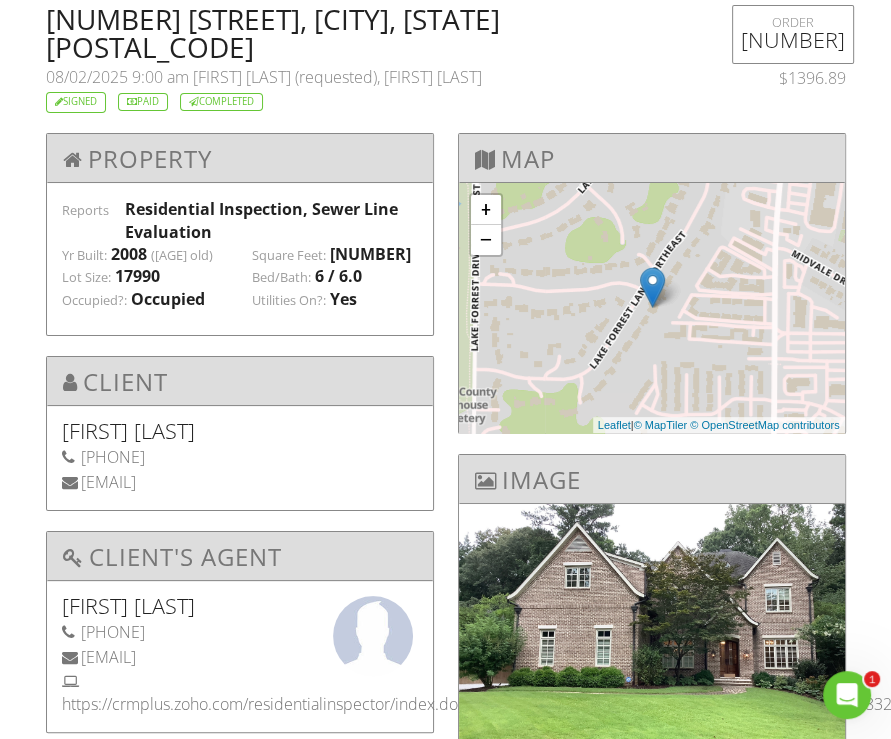 click on "Mike Gonzalez (requested), Derick N'Jai" at bounding box center (337, 77) 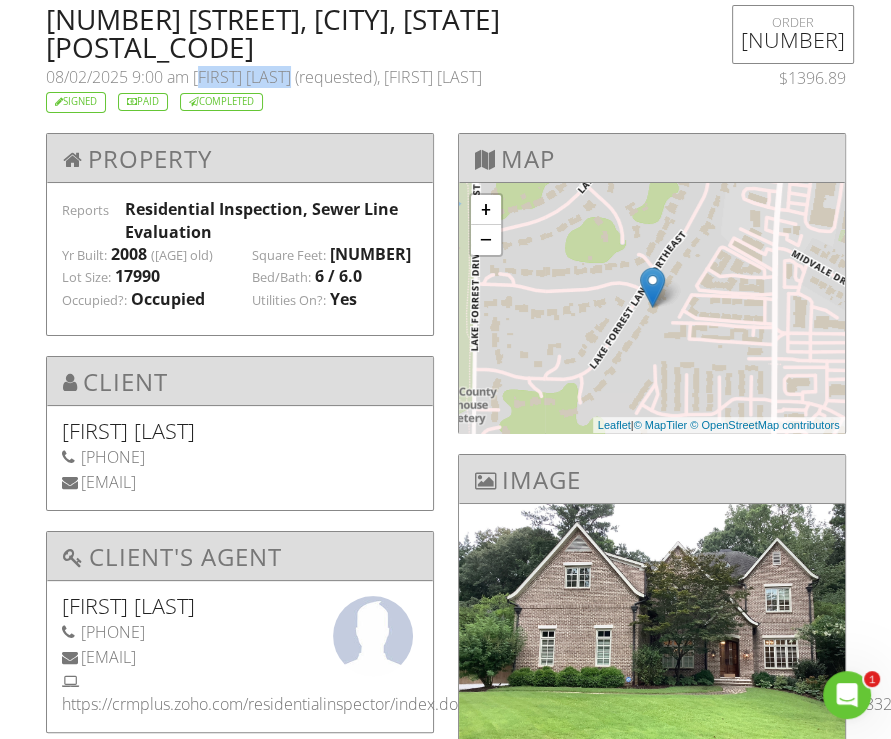 drag, startPoint x: 204, startPoint y: 48, endPoint x: 241, endPoint y: 49, distance: 37.01351 